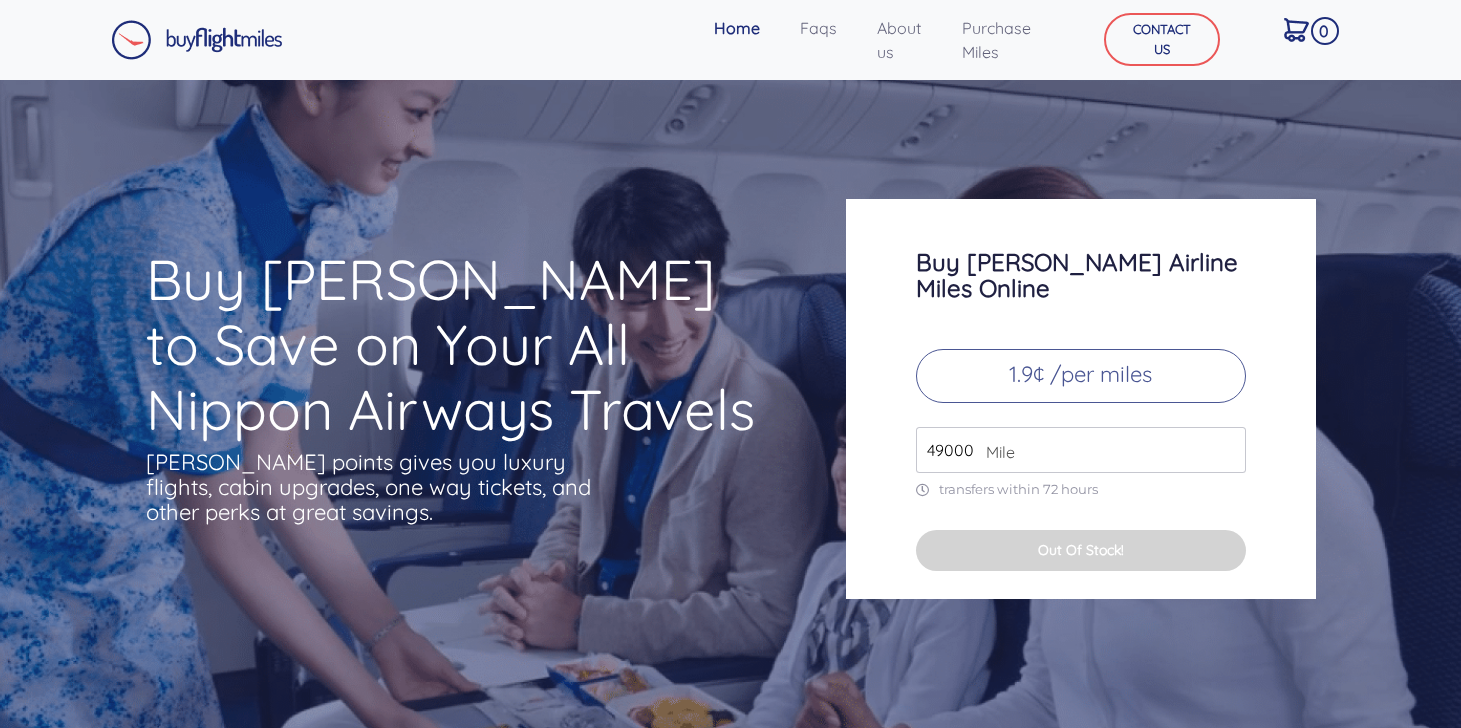 scroll, scrollTop: 0, scrollLeft: 0, axis: both 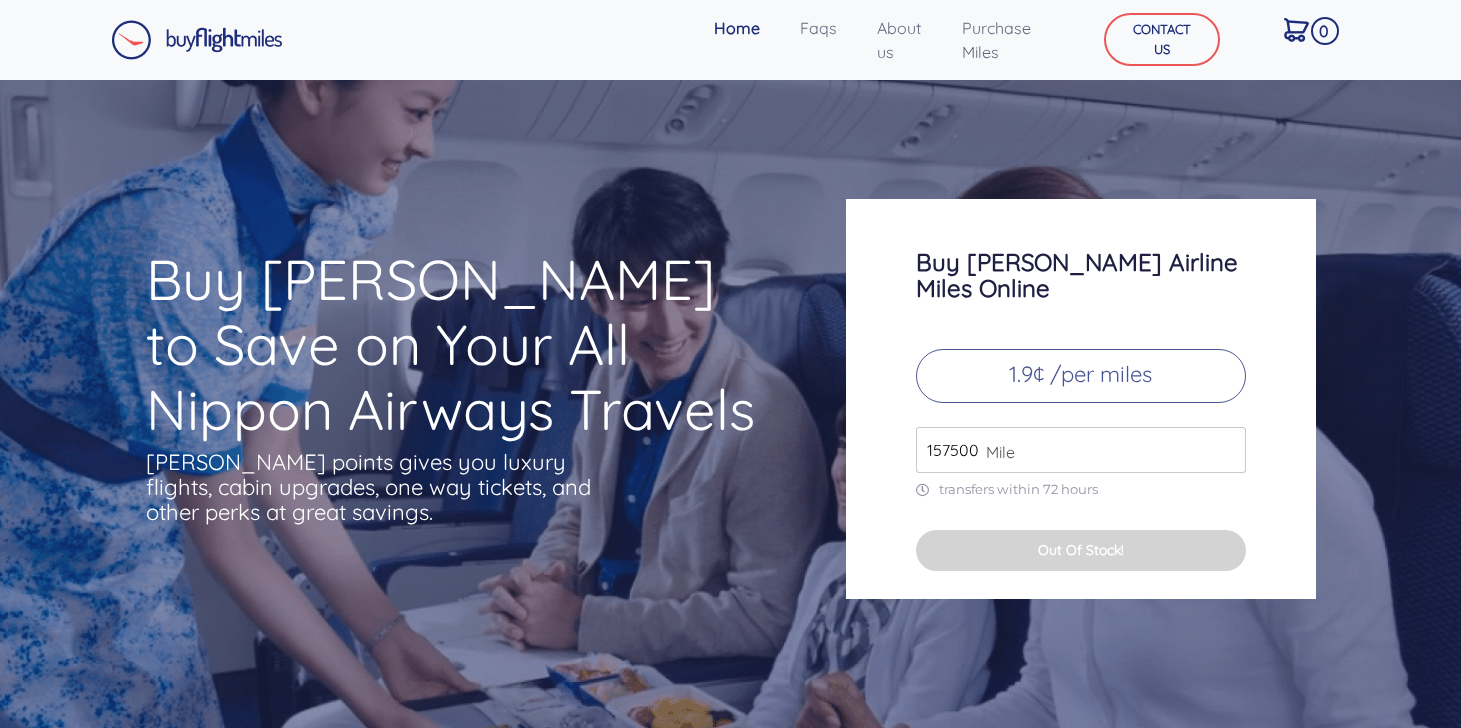 type on "157500" 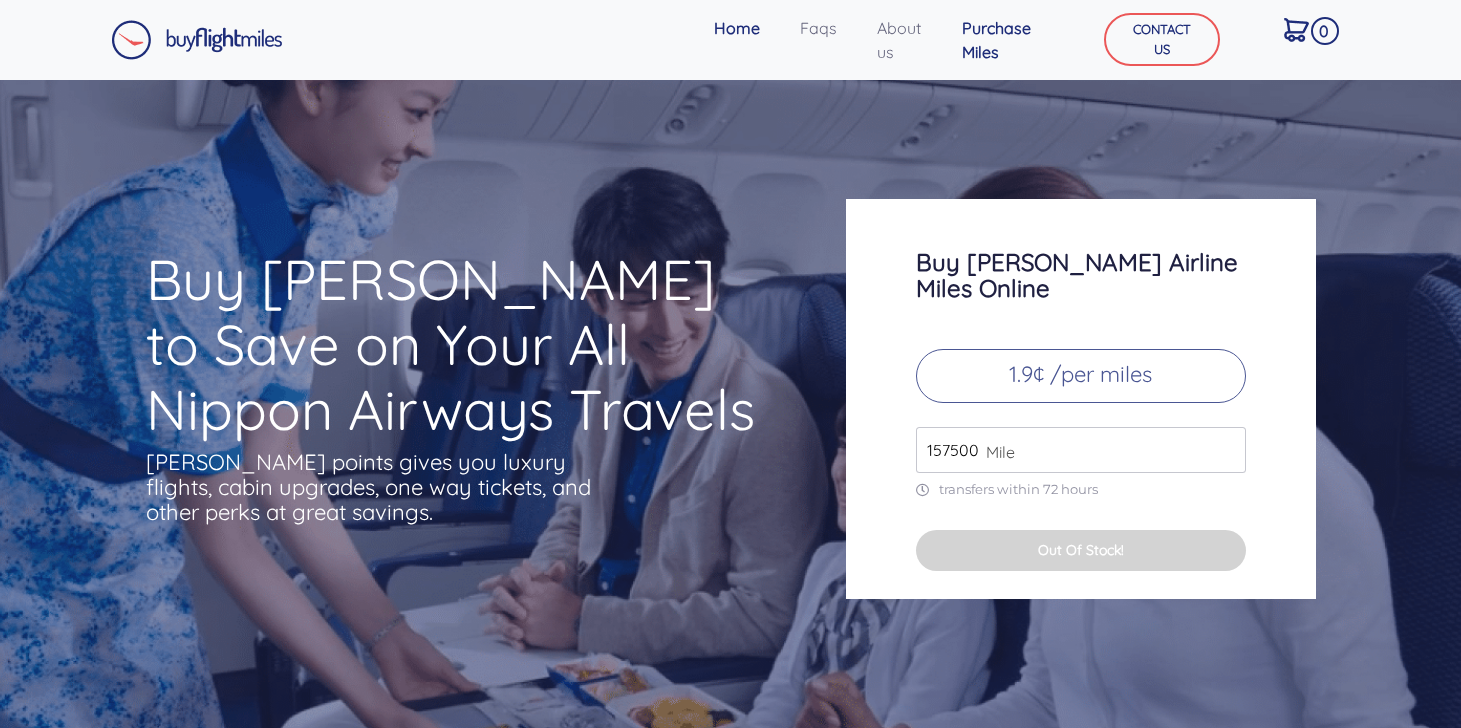 click on "Purchase Miles" at bounding box center [1002, 40] 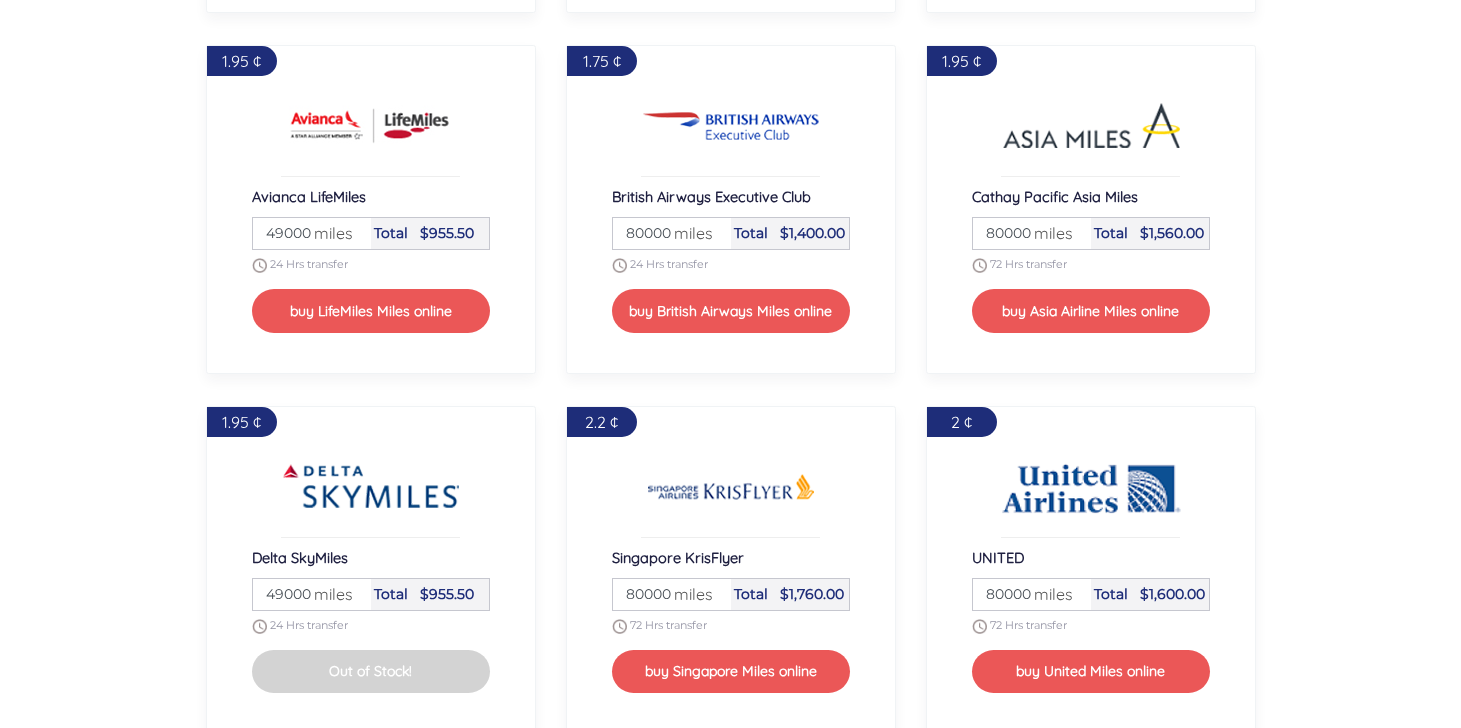 scroll, scrollTop: 2040, scrollLeft: 0, axis: vertical 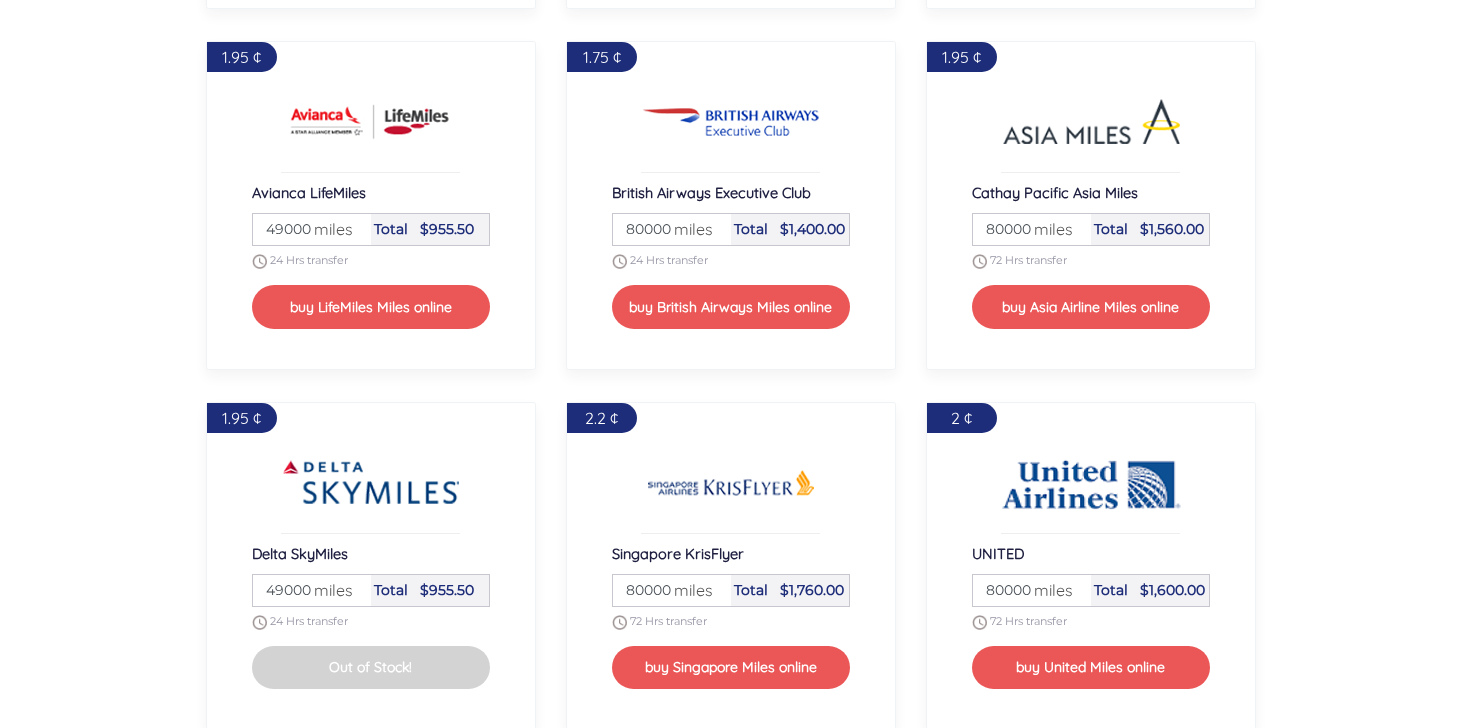 click on "80000" at bounding box center [672, 590] 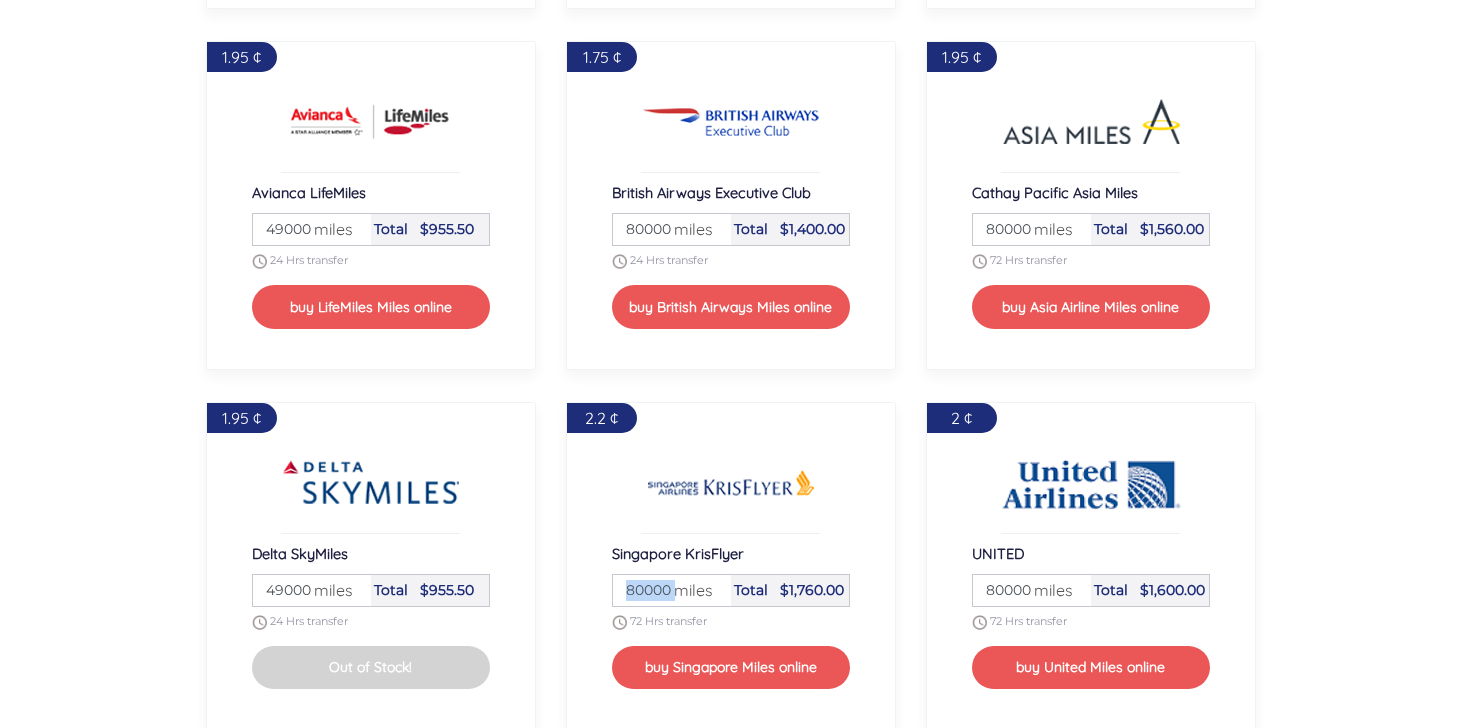 drag, startPoint x: 680, startPoint y: 590, endPoint x: 587, endPoint y: 582, distance: 93.34345 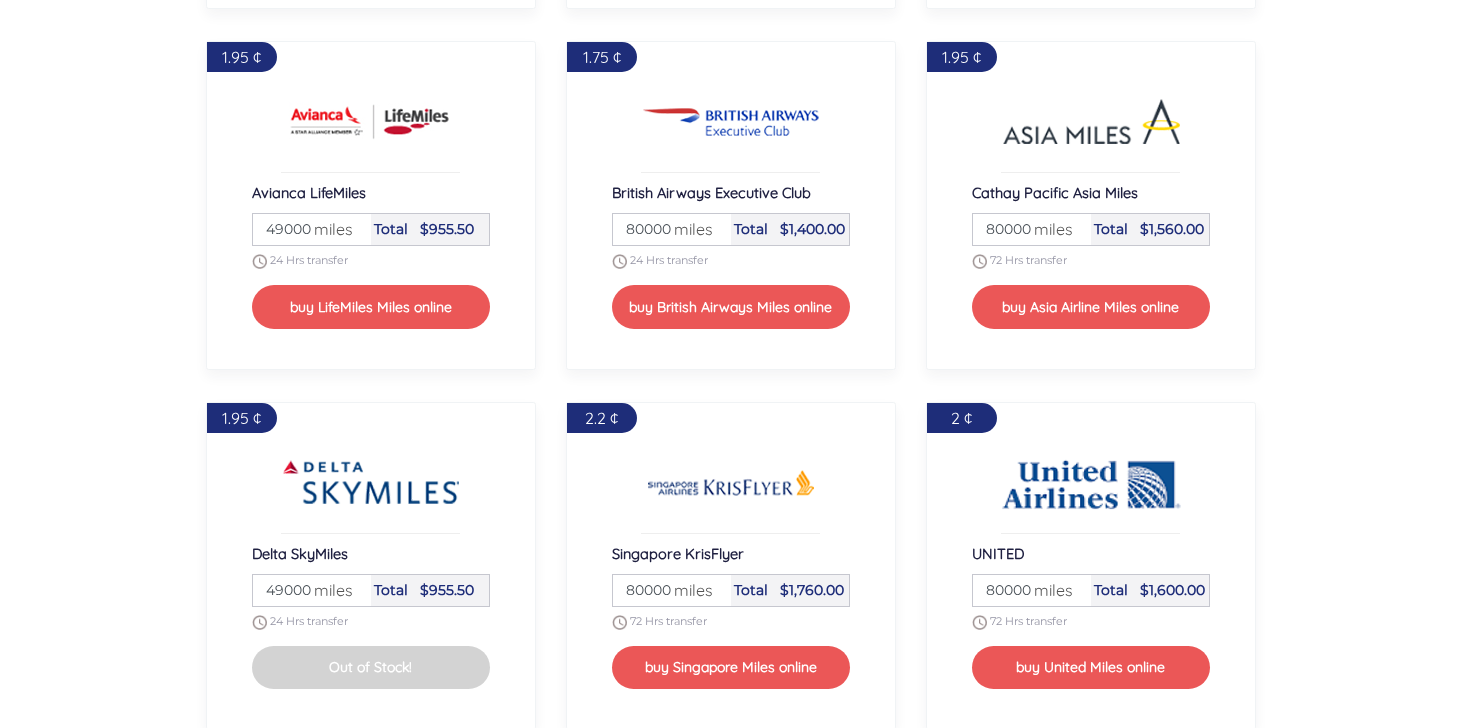 click on "Singapore KrisFlyer" at bounding box center (678, 553) 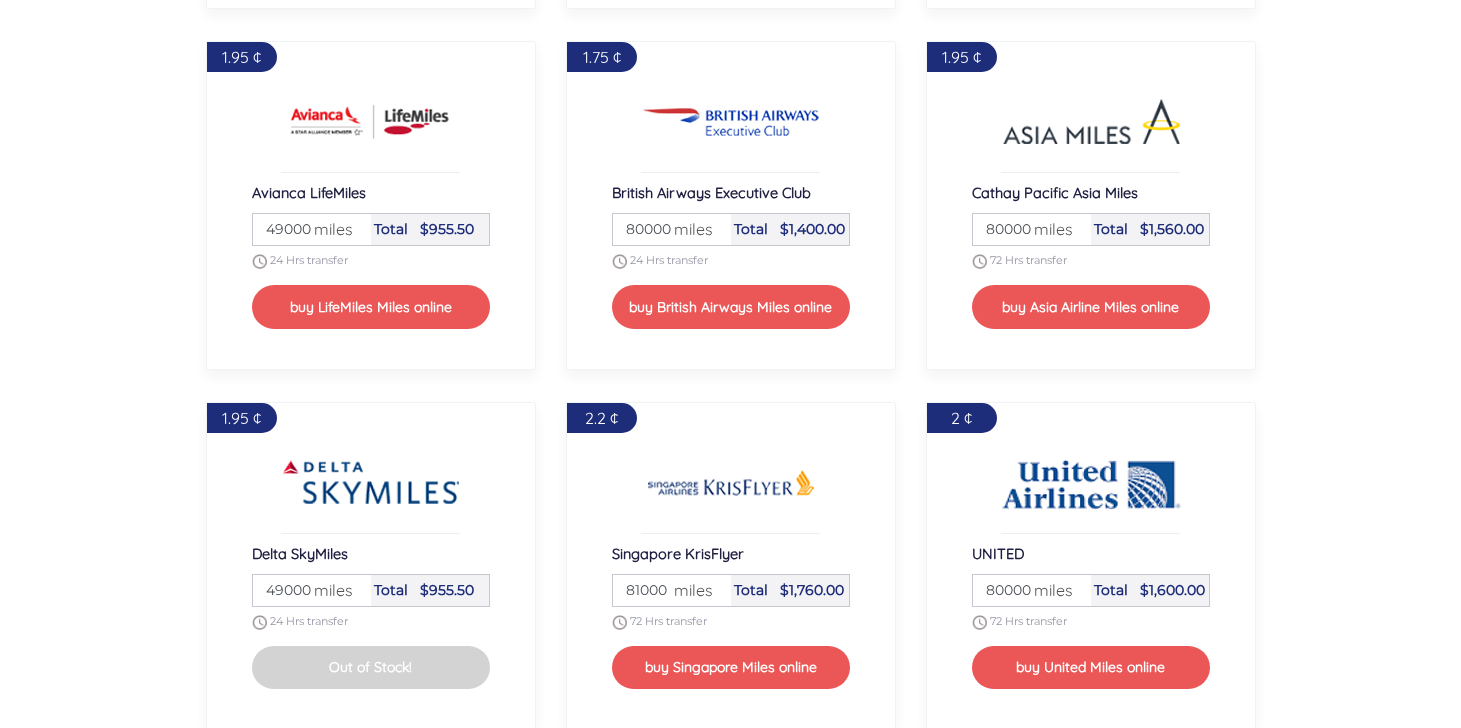 click on "81000" at bounding box center (672, 590) 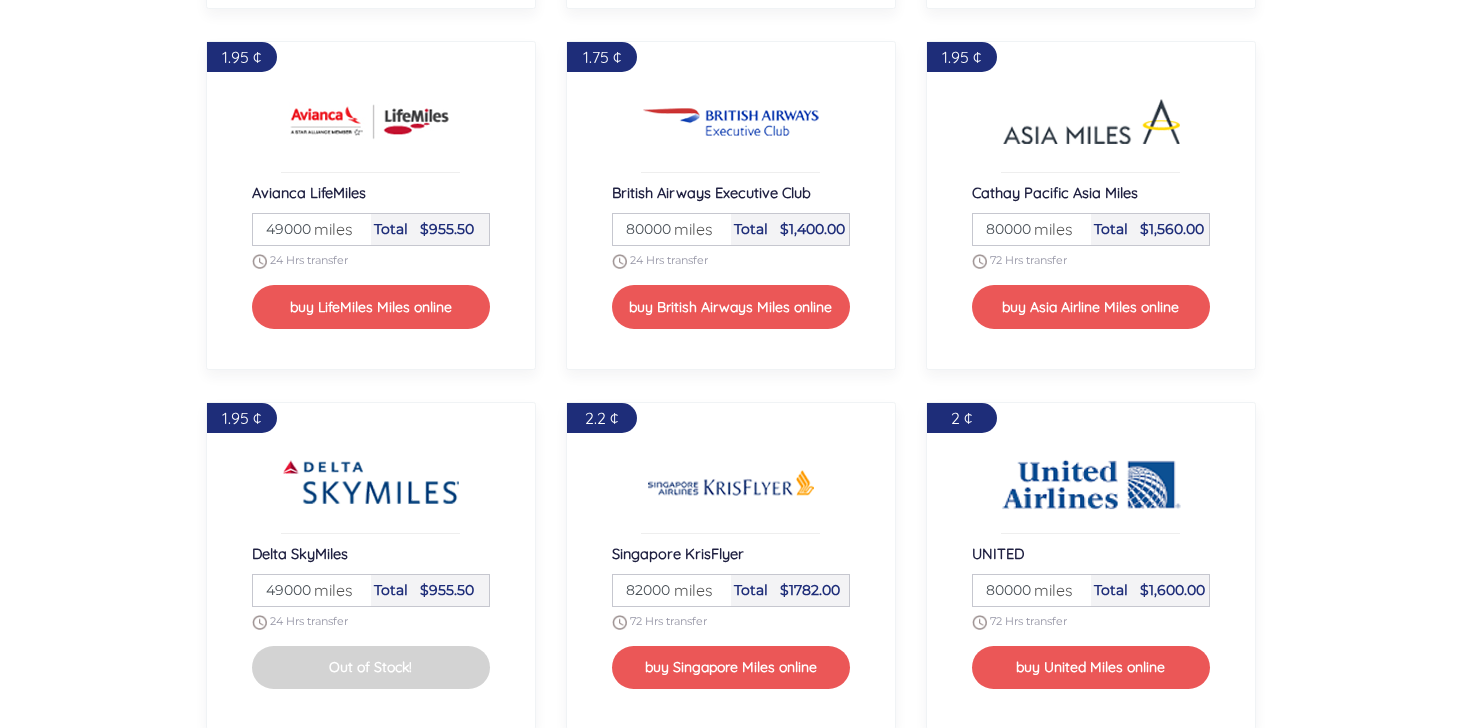 click on "82000" at bounding box center [672, 590] 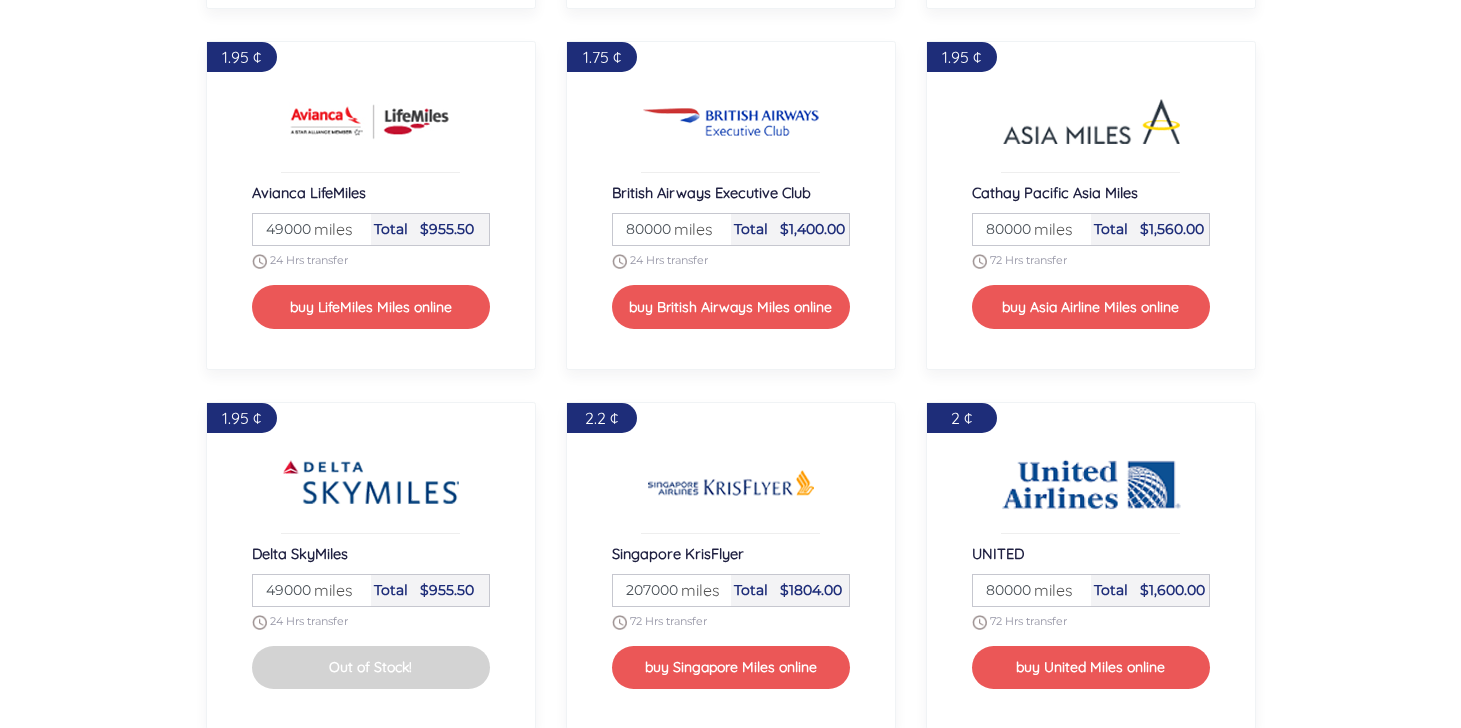 type on "207000" 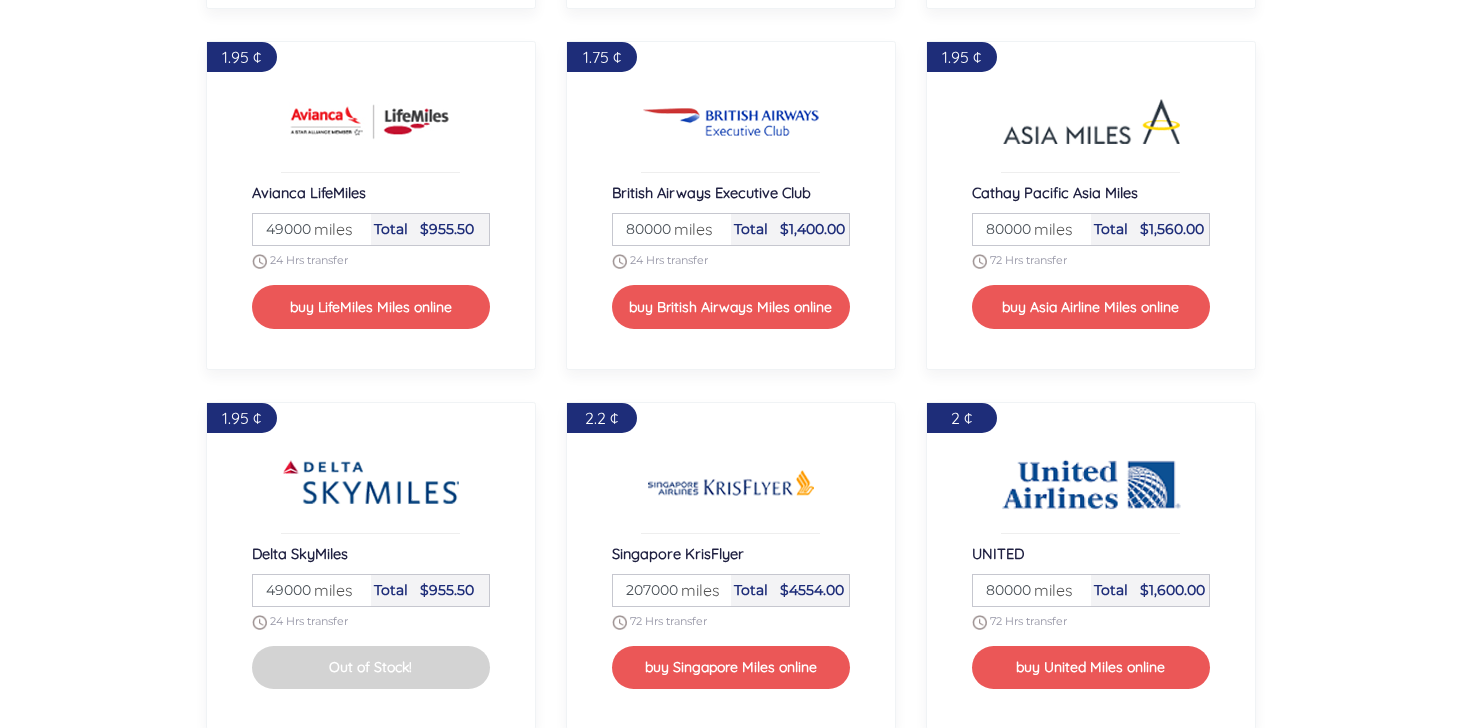 click on "miles" at bounding box center [695, 590] 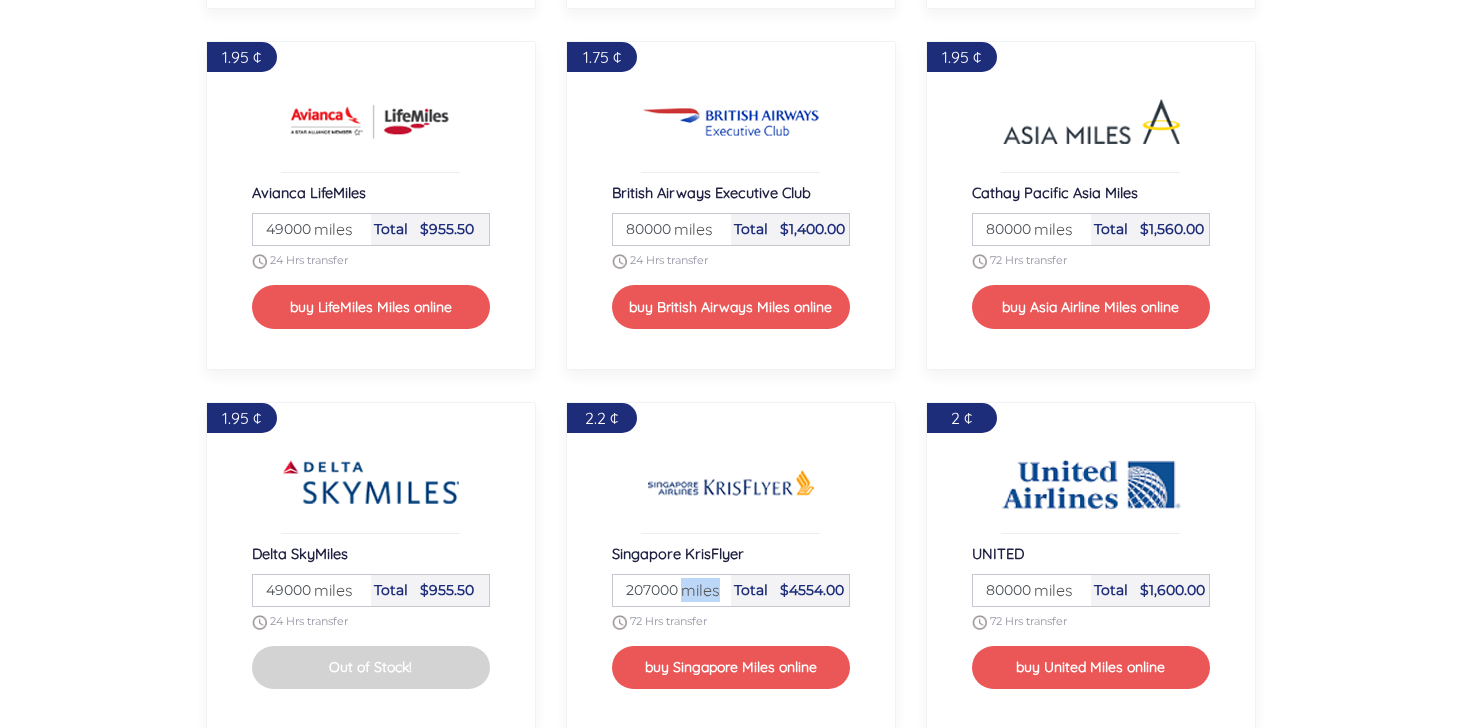click on "miles" at bounding box center [695, 590] 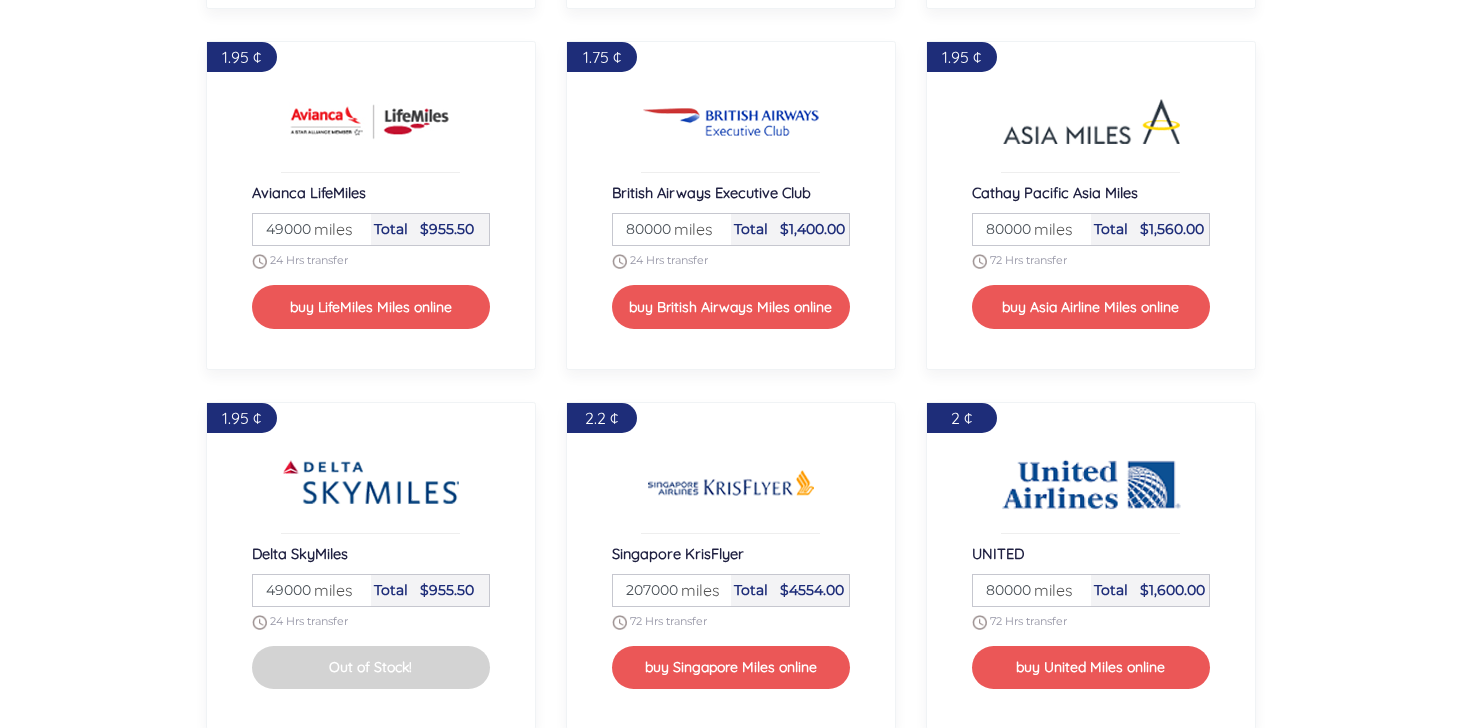 click on "207000" at bounding box center (672, 590) 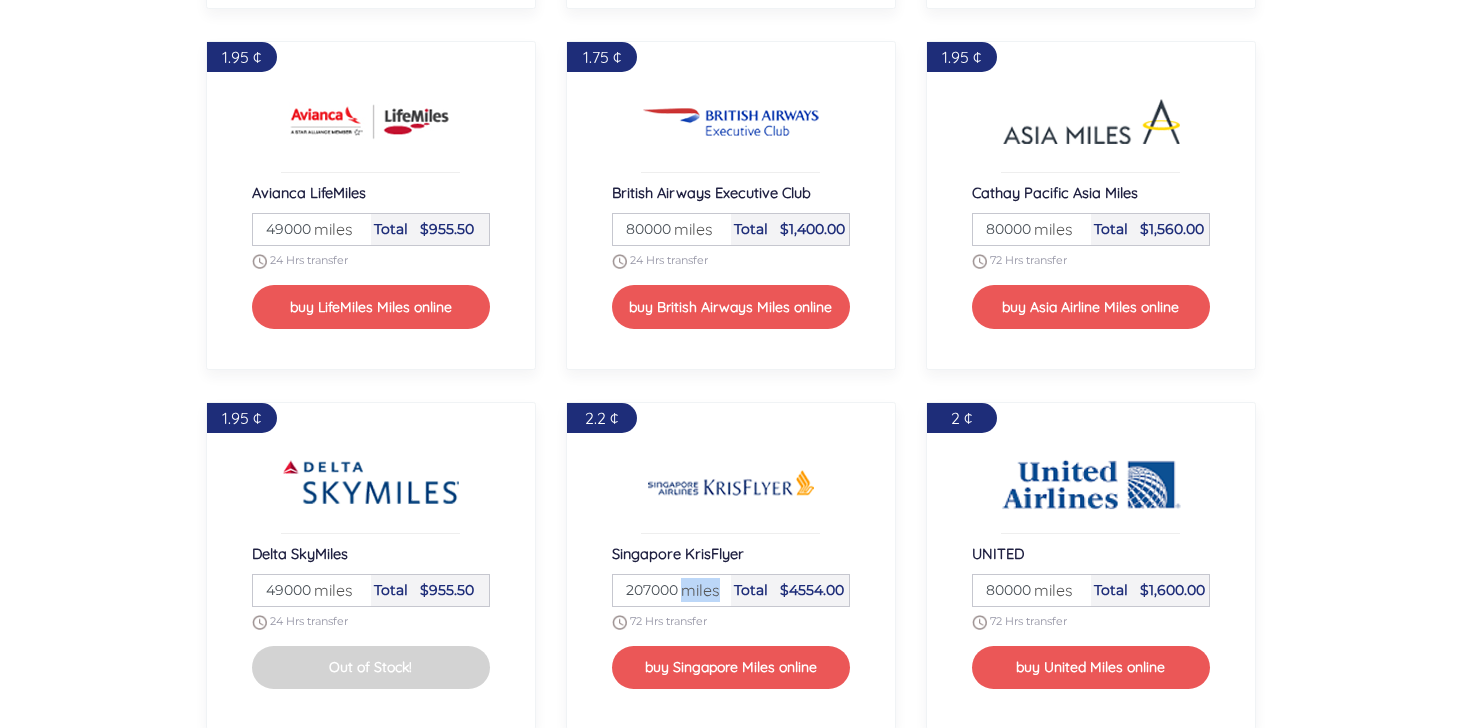 click on "miles" at bounding box center (695, 590) 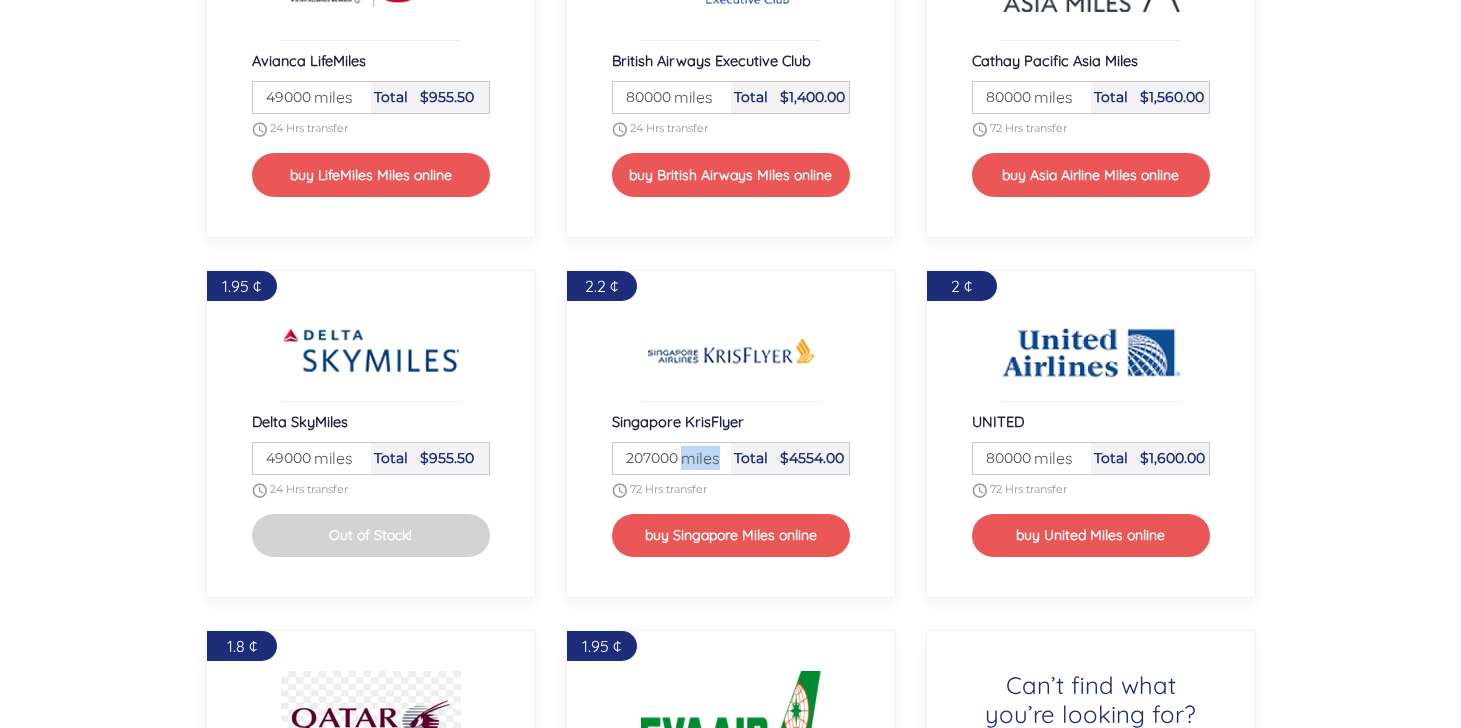 scroll, scrollTop: 2159, scrollLeft: 0, axis: vertical 